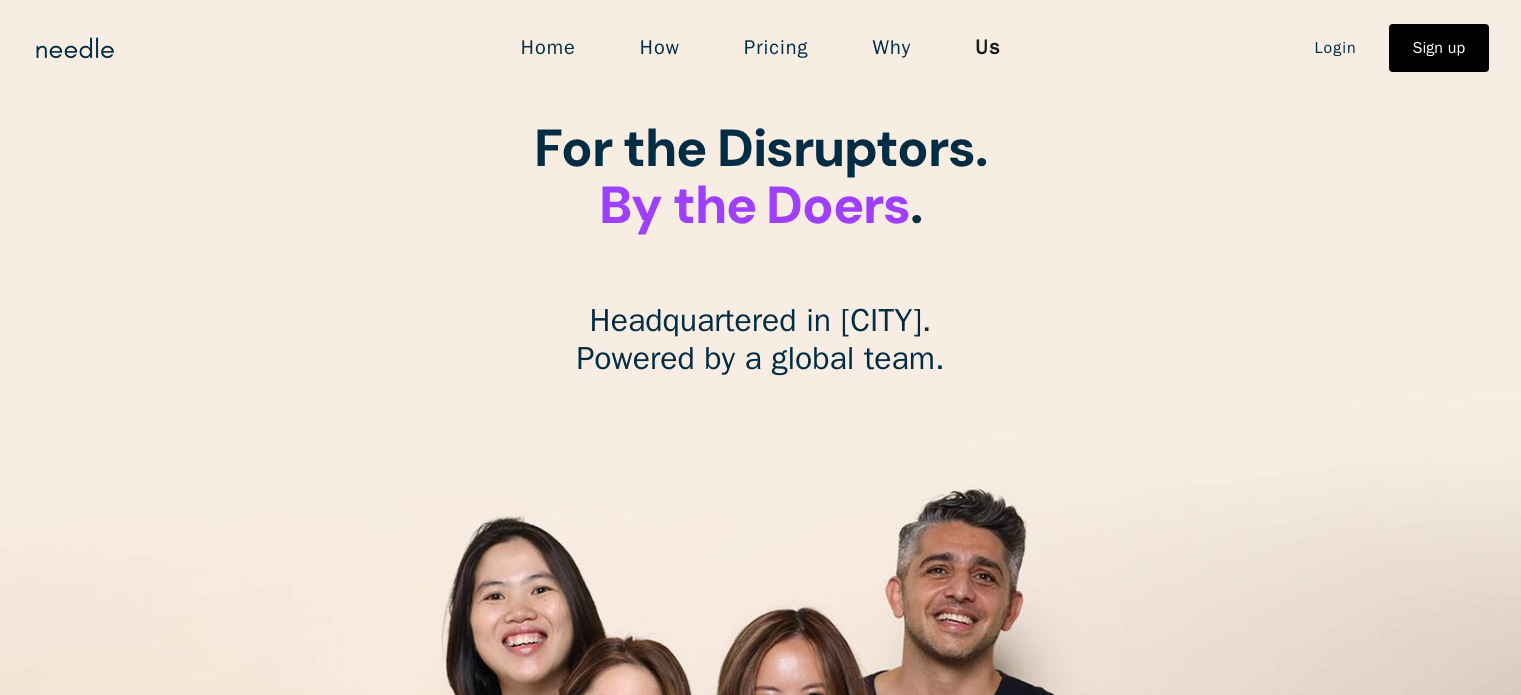 scroll, scrollTop: 0, scrollLeft: 0, axis: both 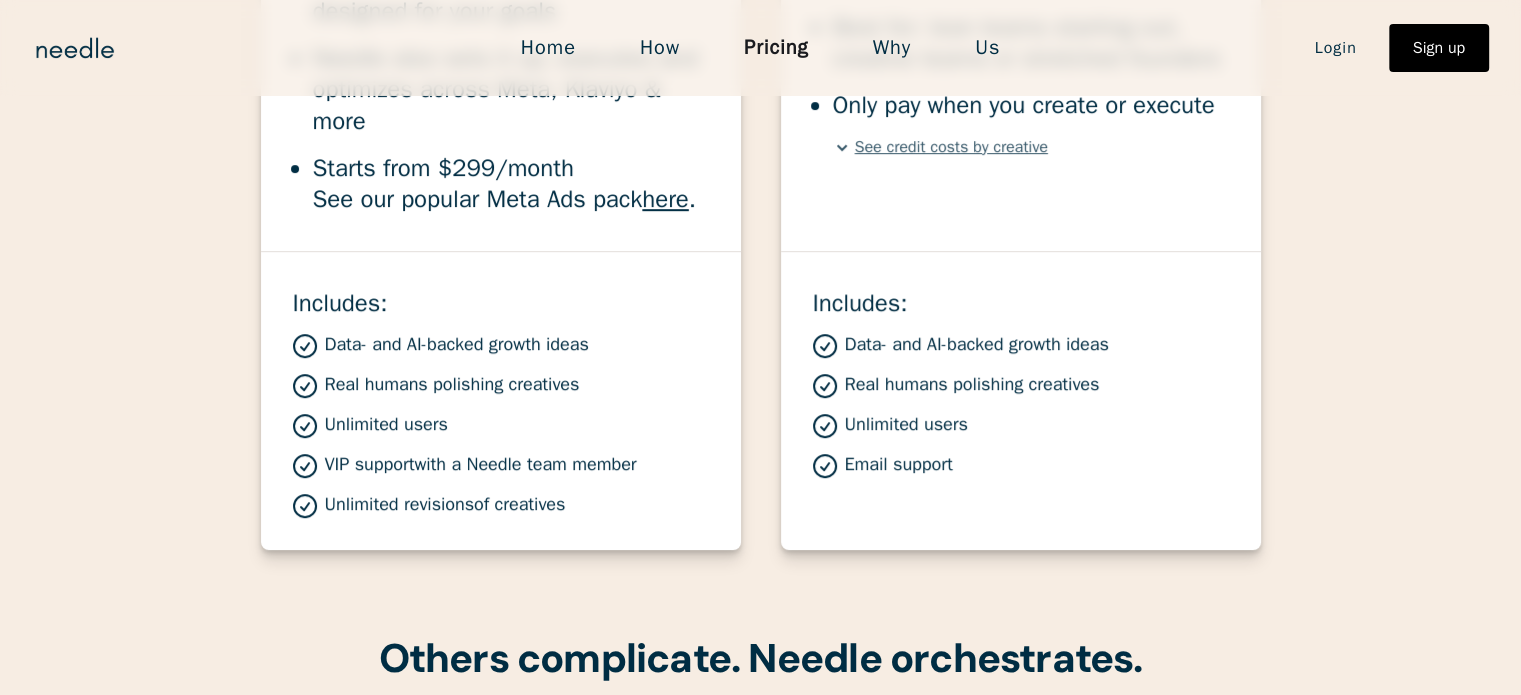 drag, startPoint x: 270, startPoint y: 121, endPoint x: 665, endPoint y: 519, distance: 560.7397 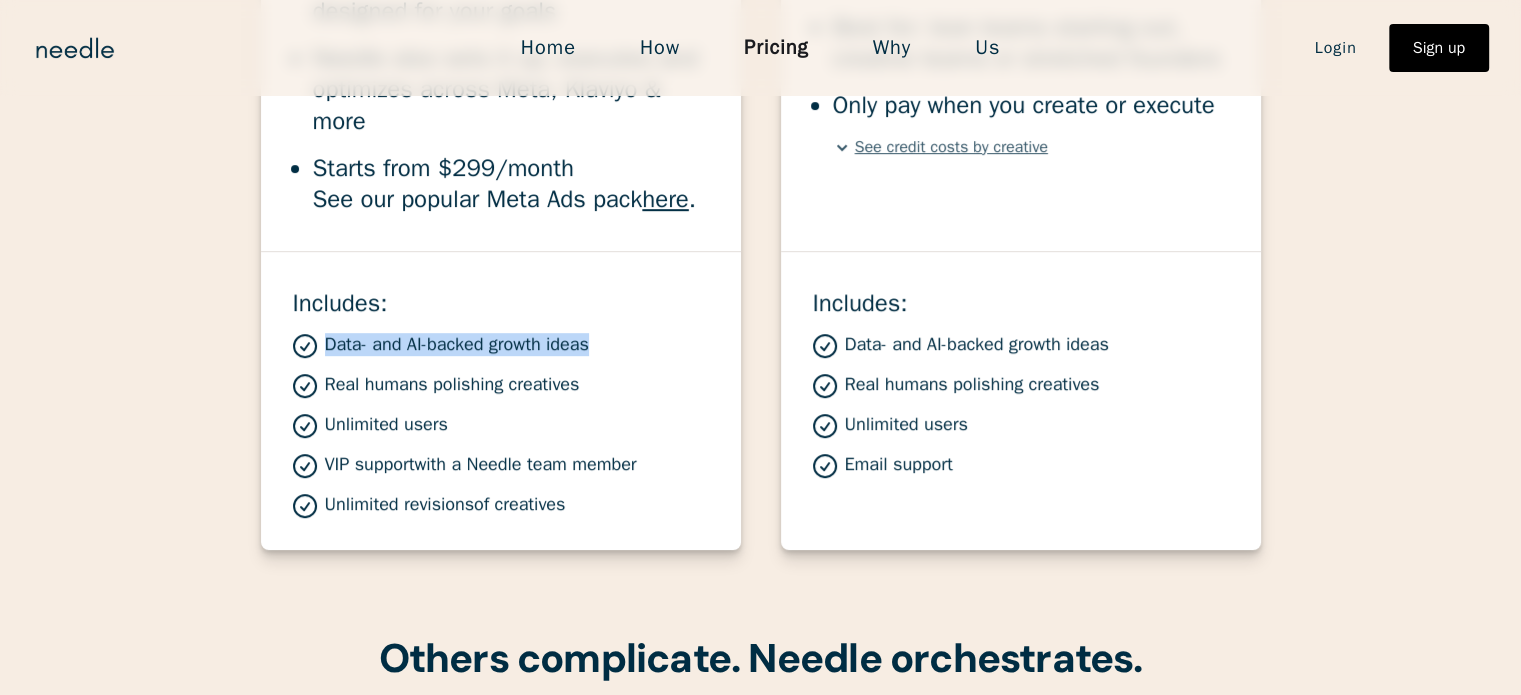 drag, startPoint x: 328, startPoint y: 348, endPoint x: 633, endPoint y: 351, distance: 305.01474 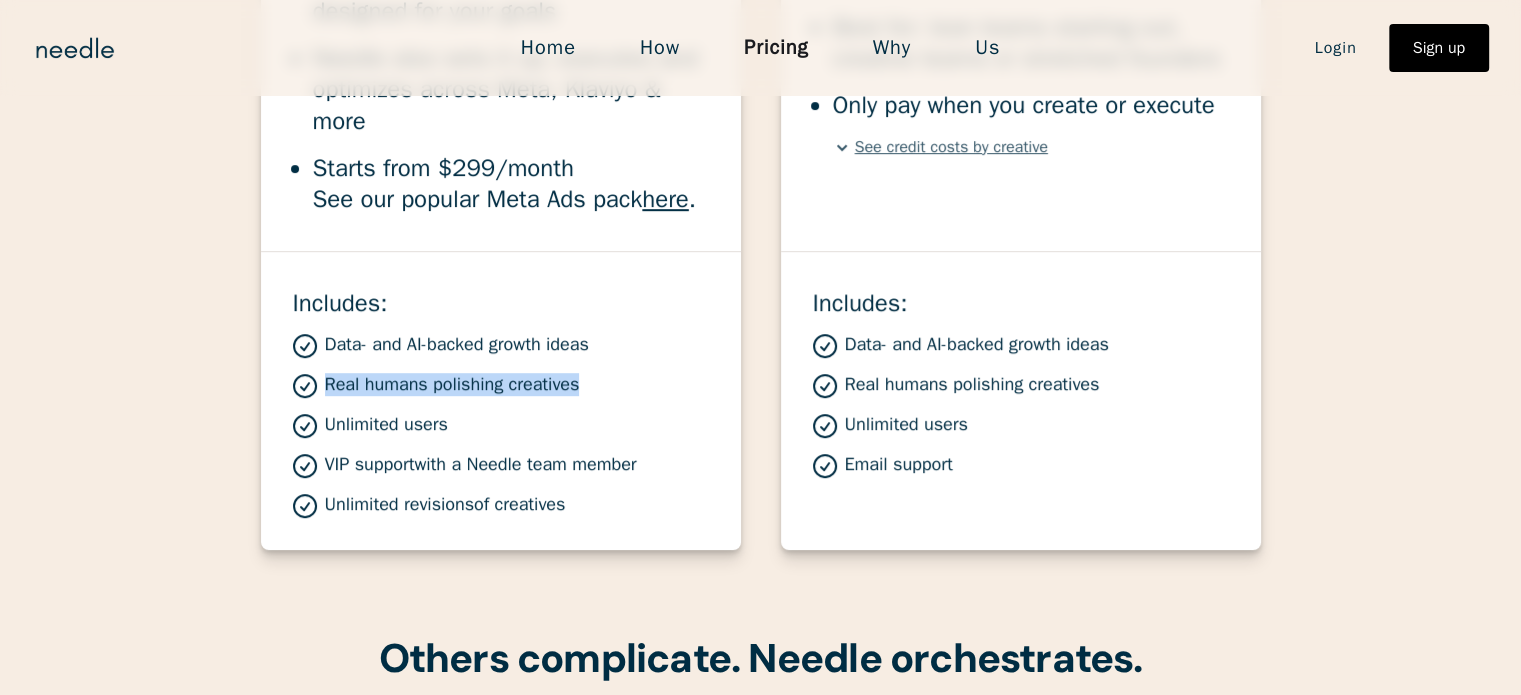 drag, startPoint x: 325, startPoint y: 383, endPoint x: 635, endPoint y: 394, distance: 310.1951 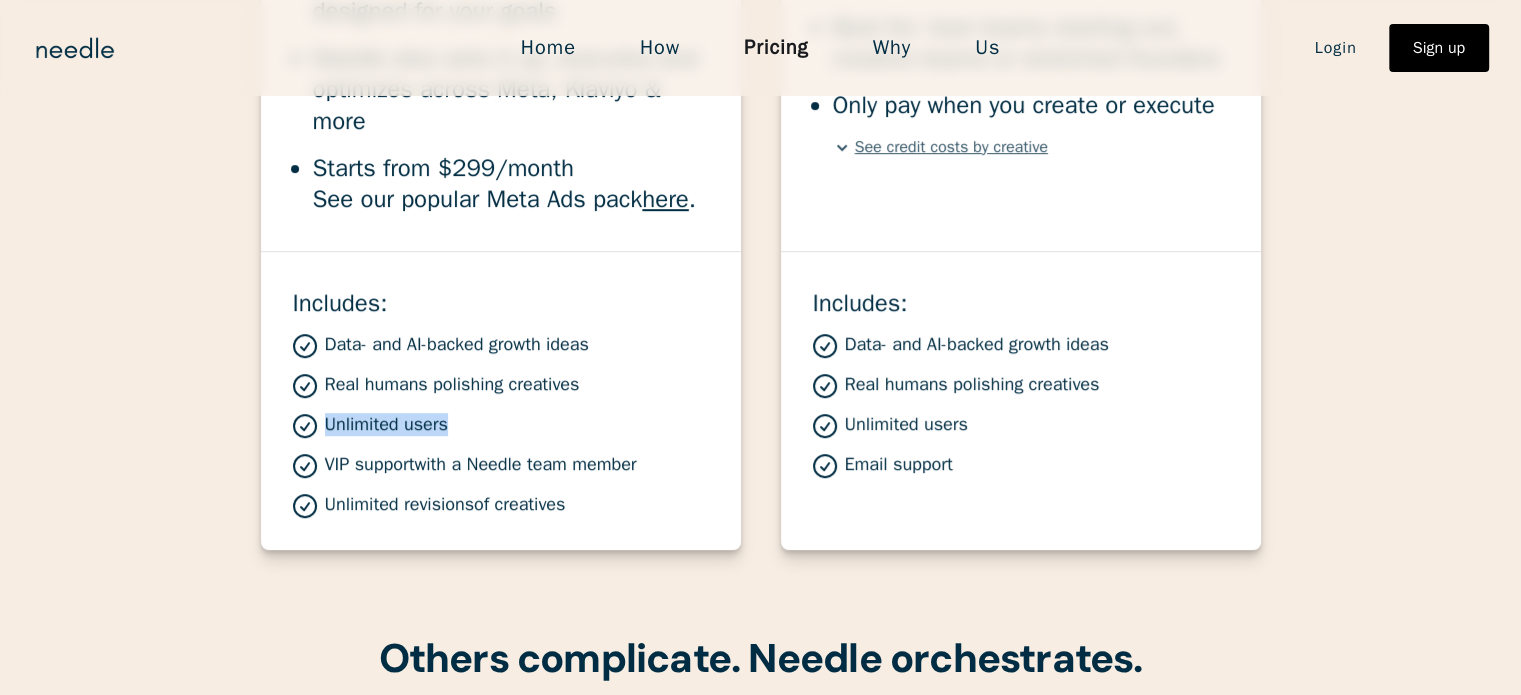 drag, startPoint x: 325, startPoint y: 415, endPoint x: 494, endPoint y: 422, distance: 169.14491 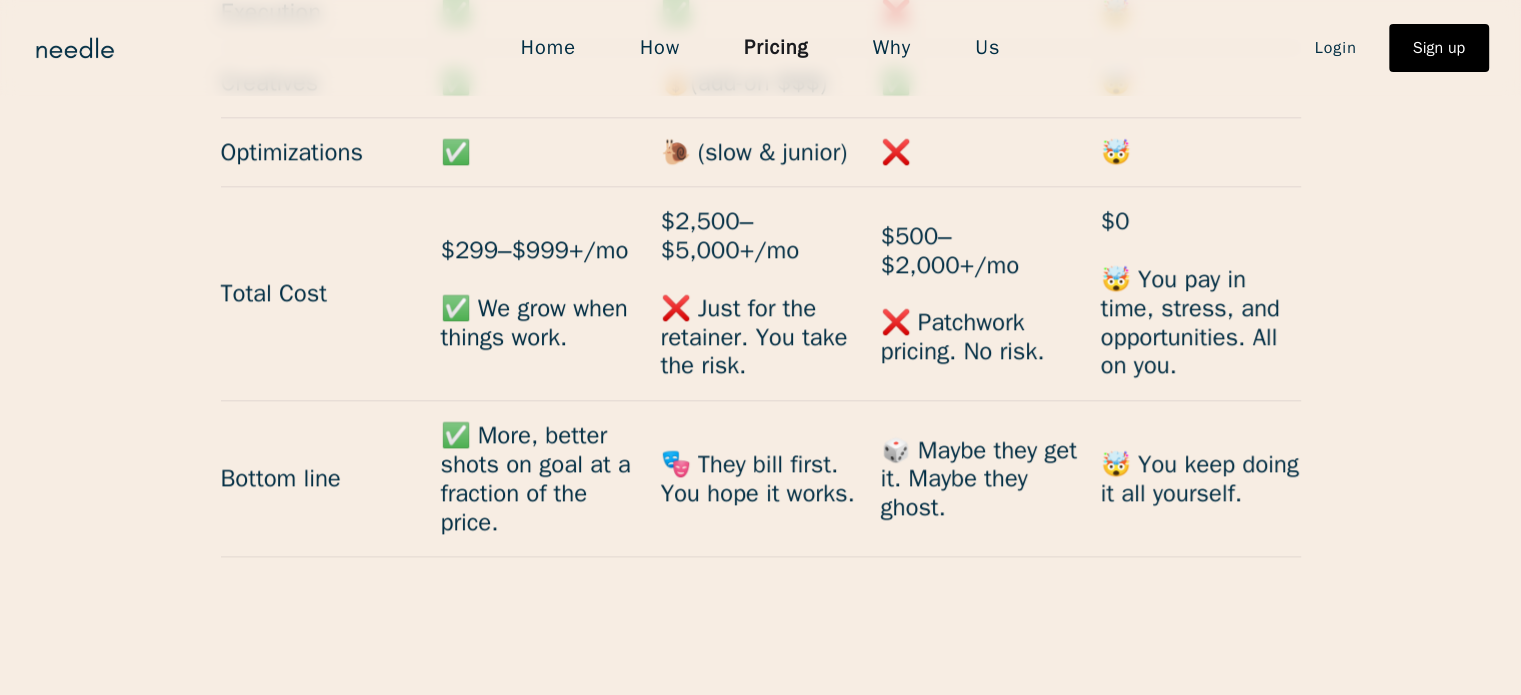 scroll, scrollTop: 2084, scrollLeft: 0, axis: vertical 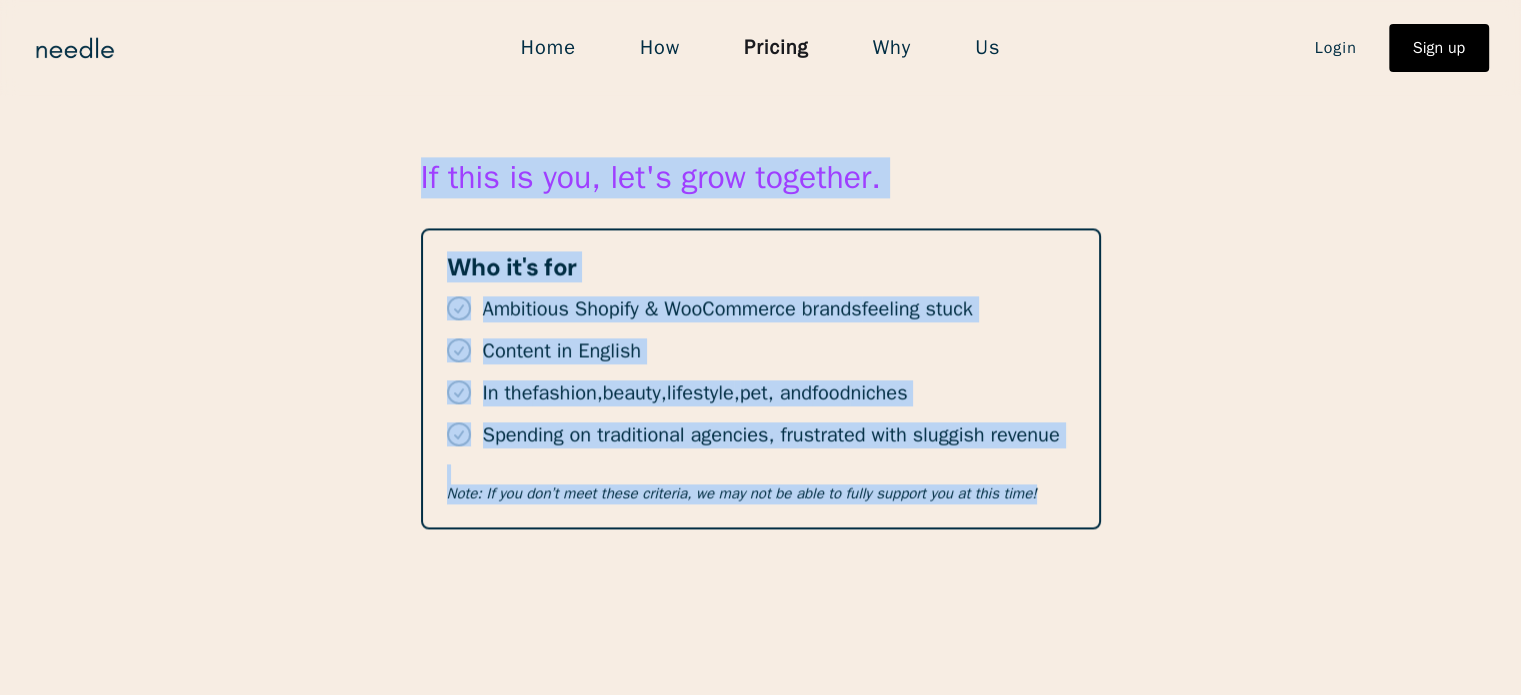 drag, startPoint x: 1067, startPoint y: 510, endPoint x: 411, endPoint y: 152, distance: 747.32855 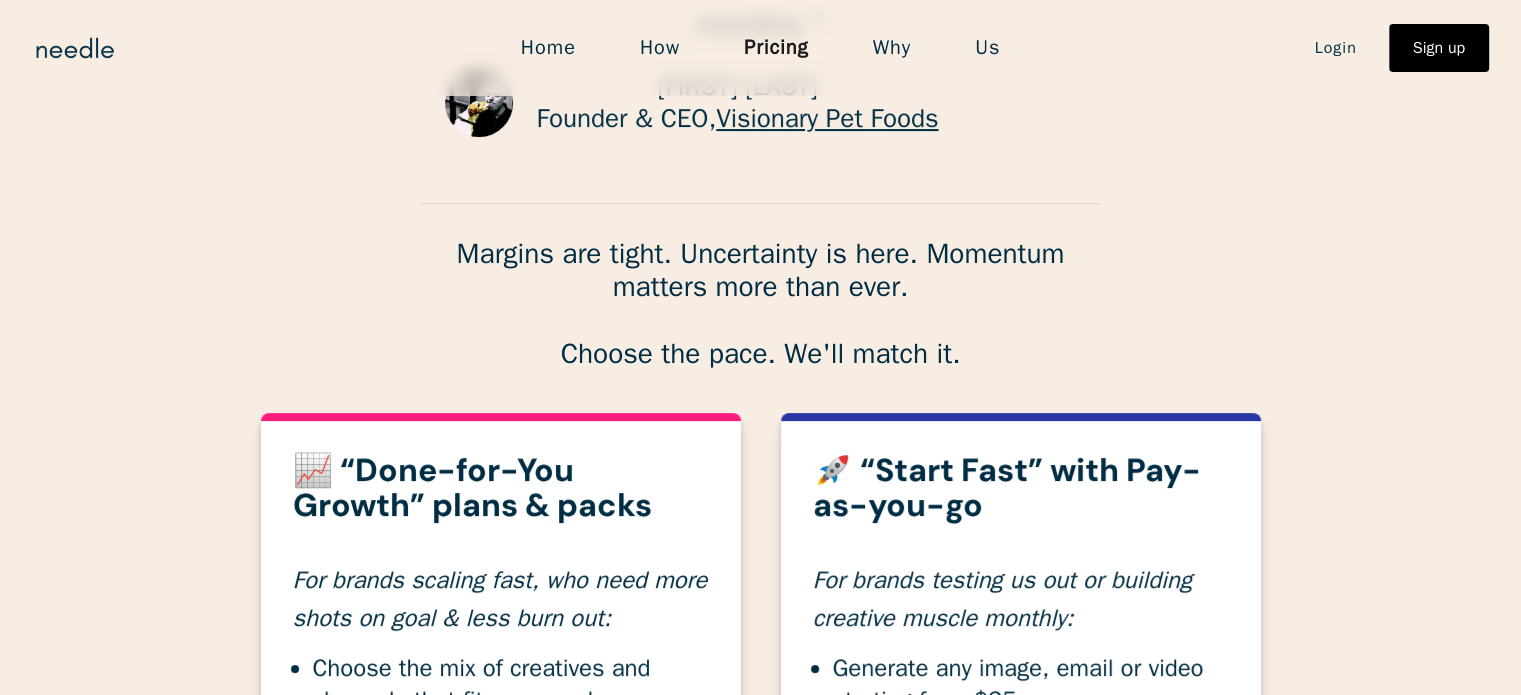 scroll, scrollTop: 2797, scrollLeft: 0, axis: vertical 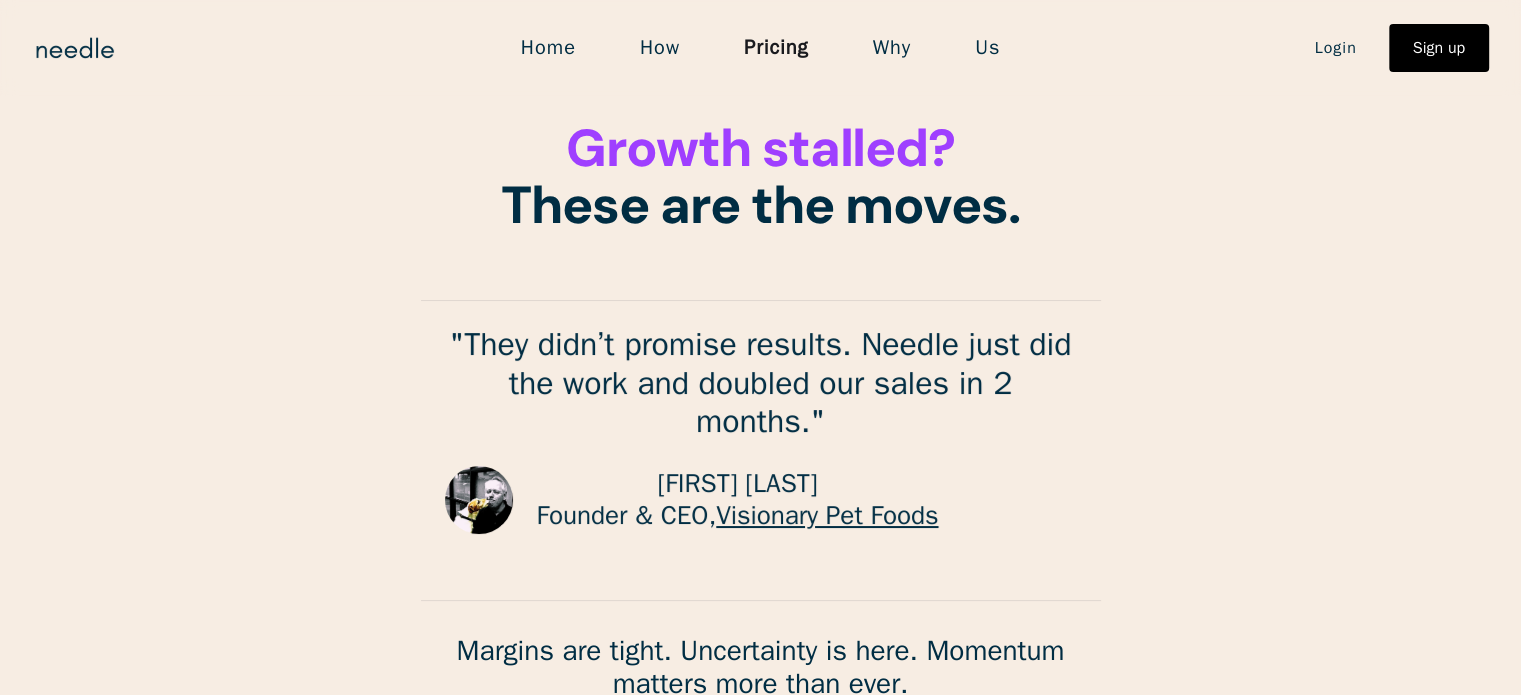 click on "Home" at bounding box center [548, 48] 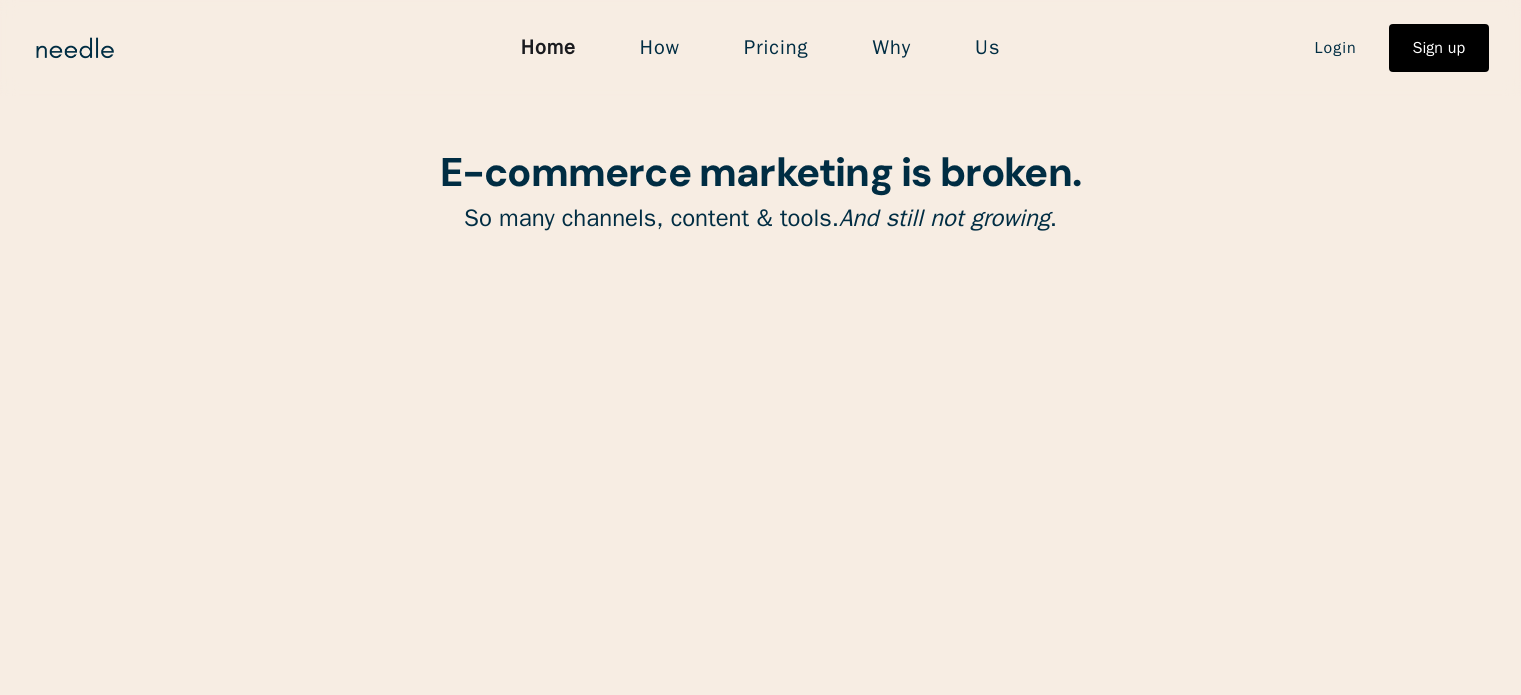 scroll, scrollTop: 0, scrollLeft: 0, axis: both 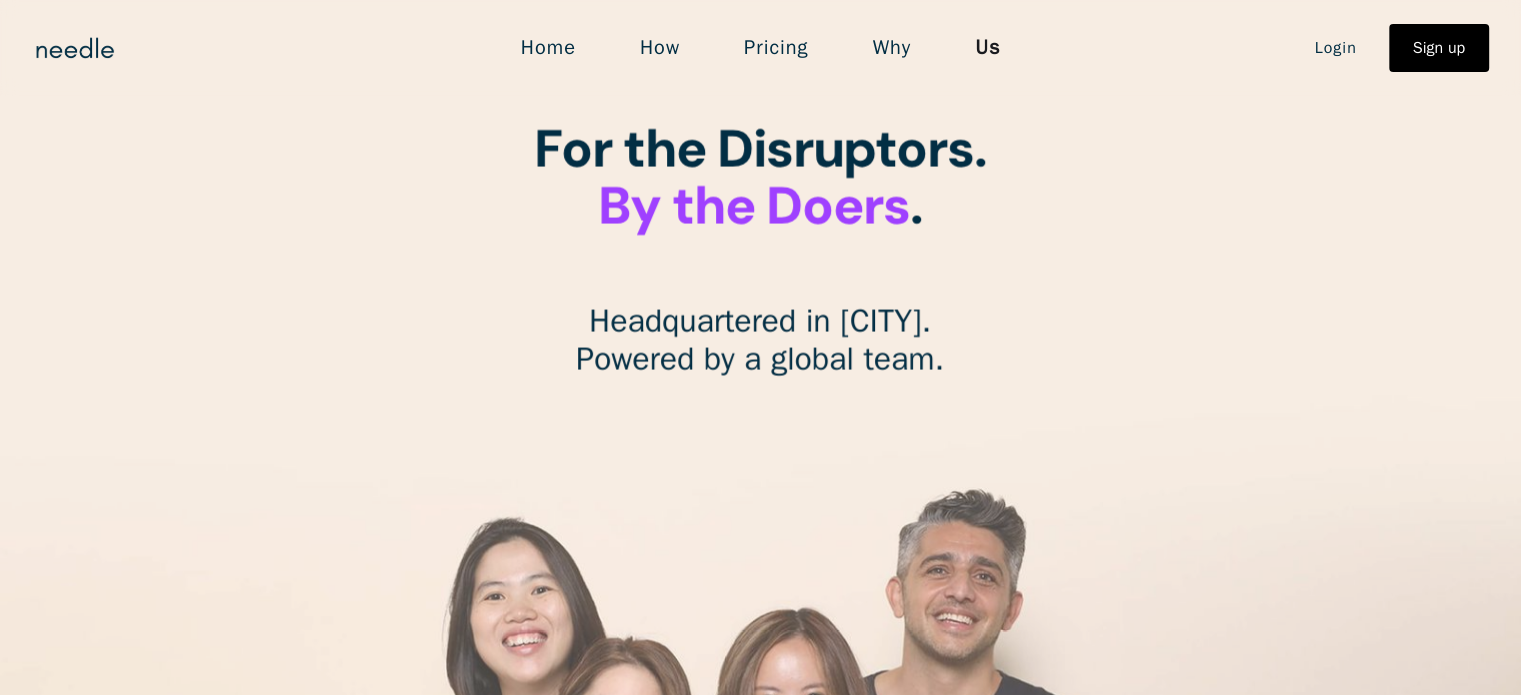 click on "Why" at bounding box center [892, 48] 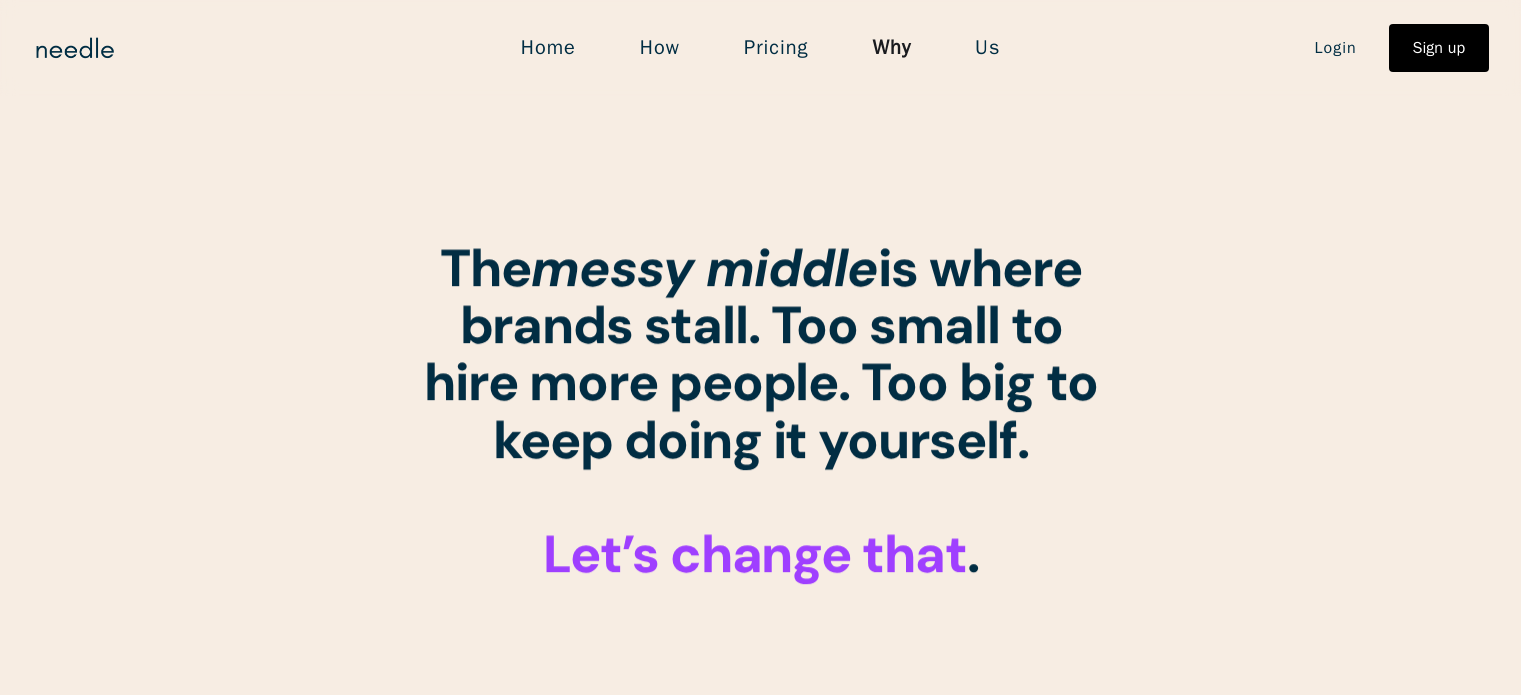 scroll, scrollTop: 0, scrollLeft: 0, axis: both 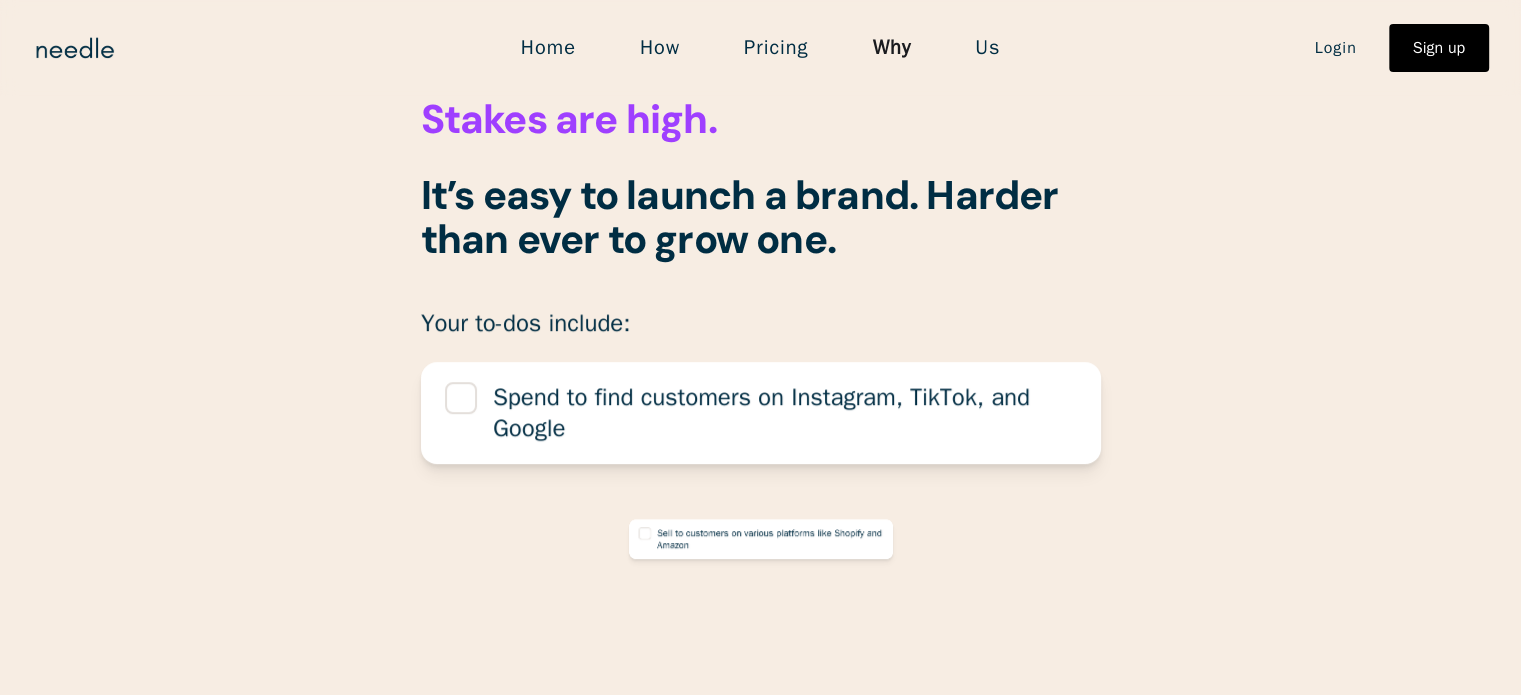 click on "Pricing" at bounding box center [776, 48] 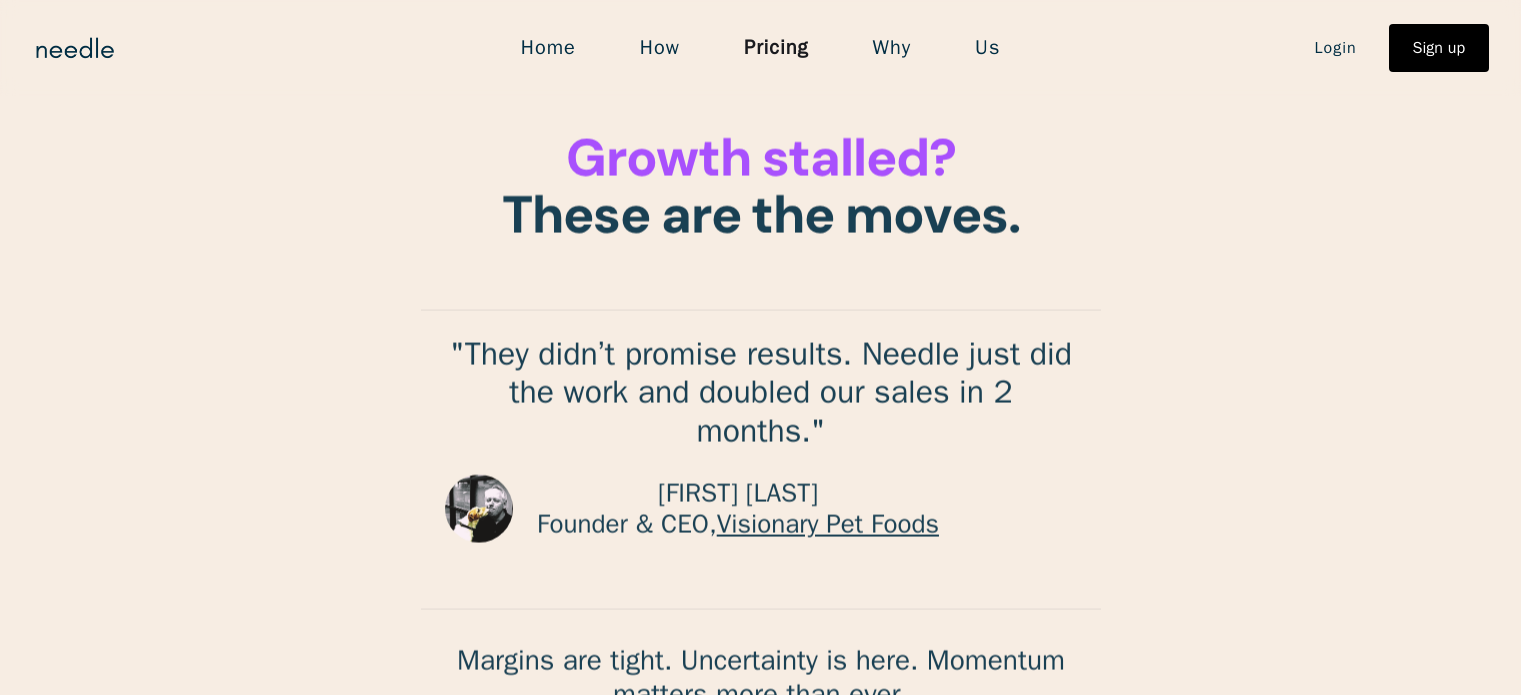 scroll, scrollTop: 0, scrollLeft: 0, axis: both 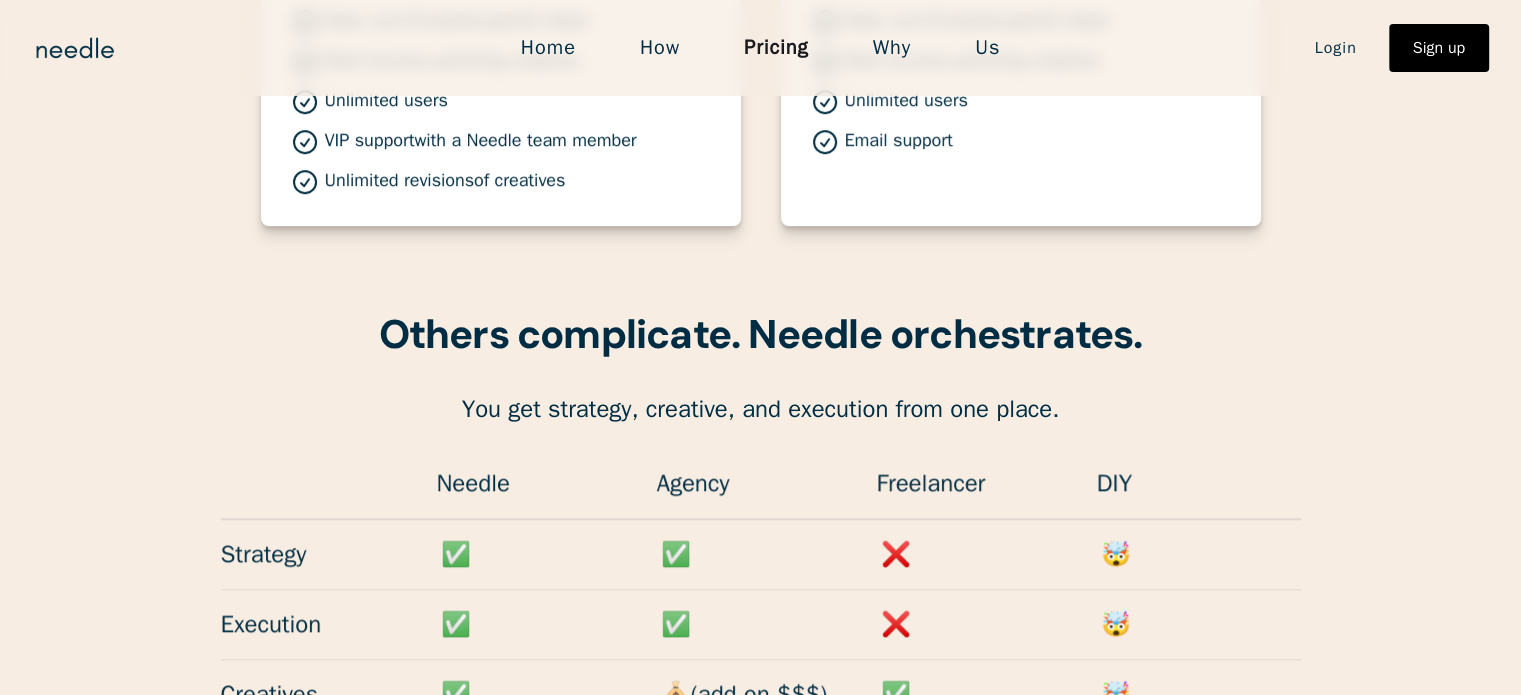 click on "How" at bounding box center [660, 48] 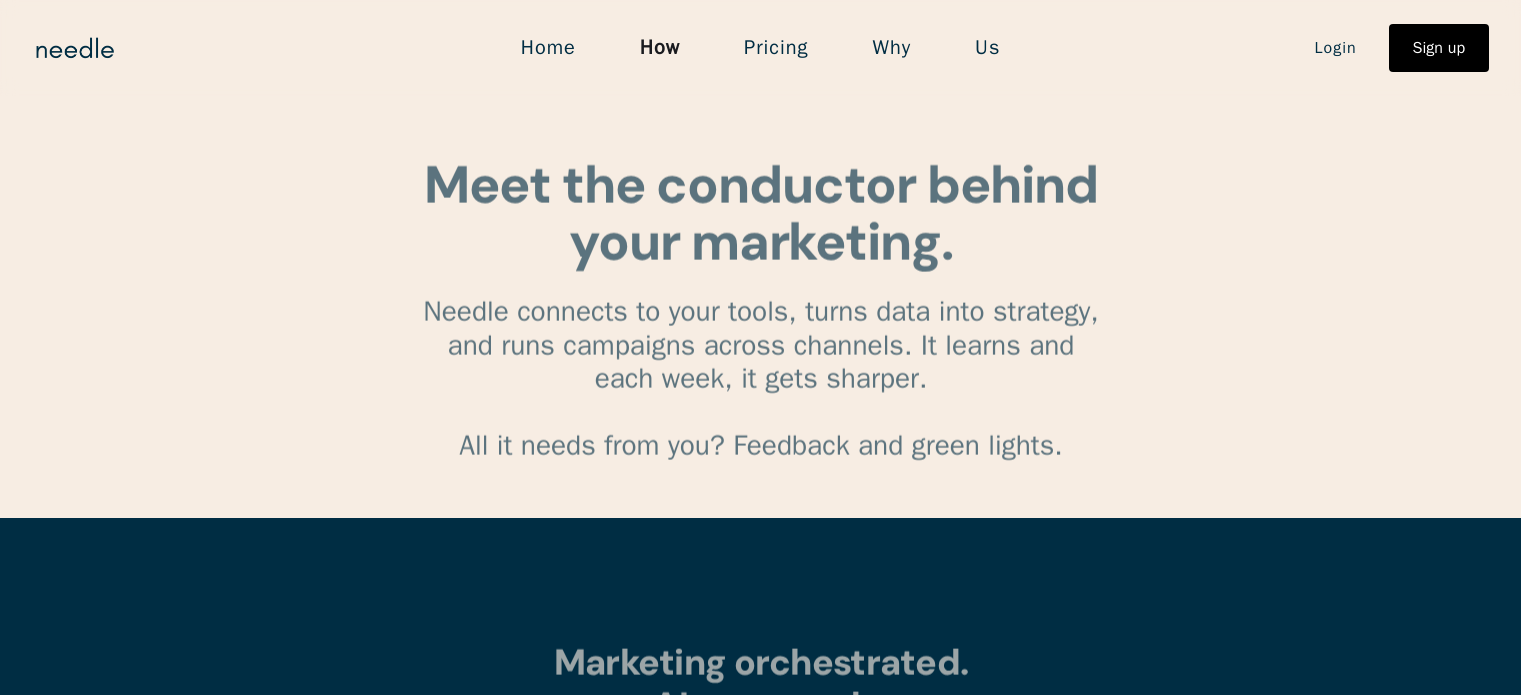 scroll, scrollTop: 0, scrollLeft: 0, axis: both 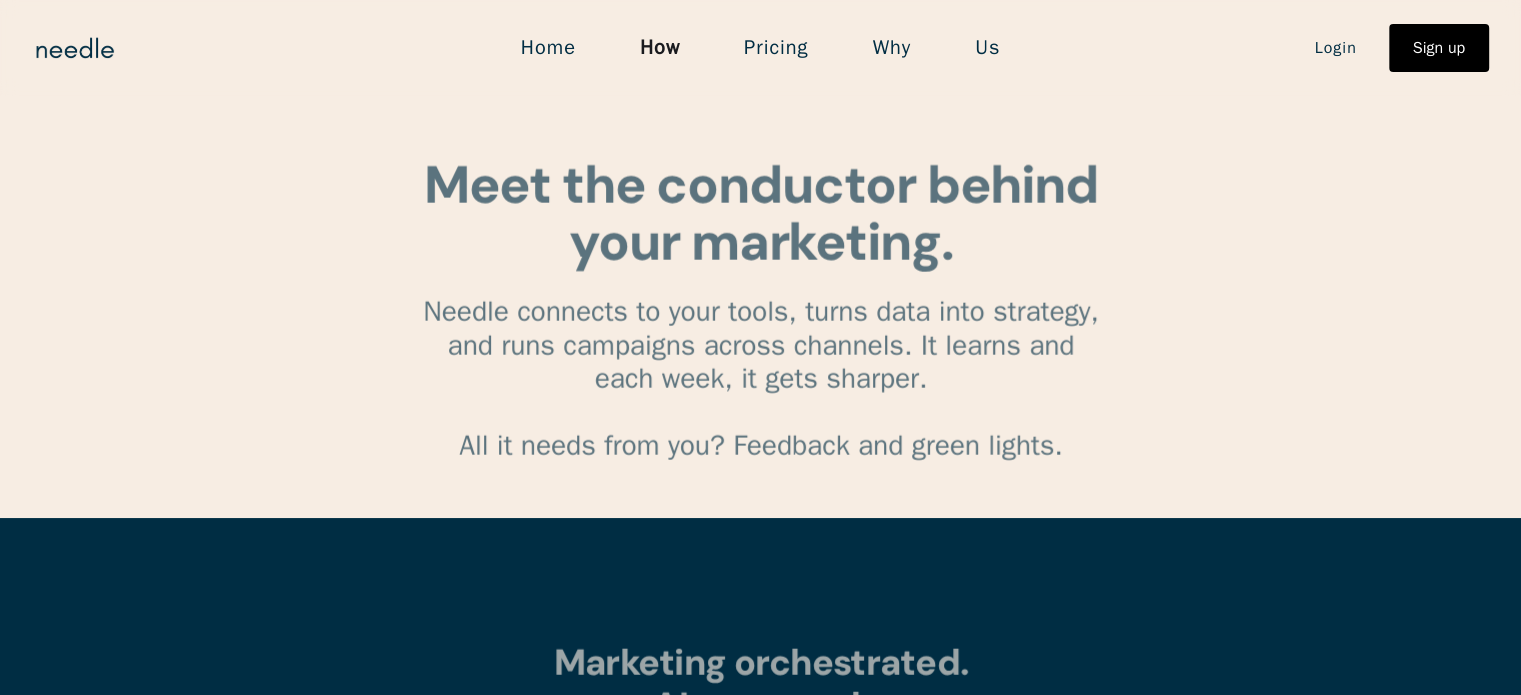 click on "Pricing" at bounding box center (776, 48) 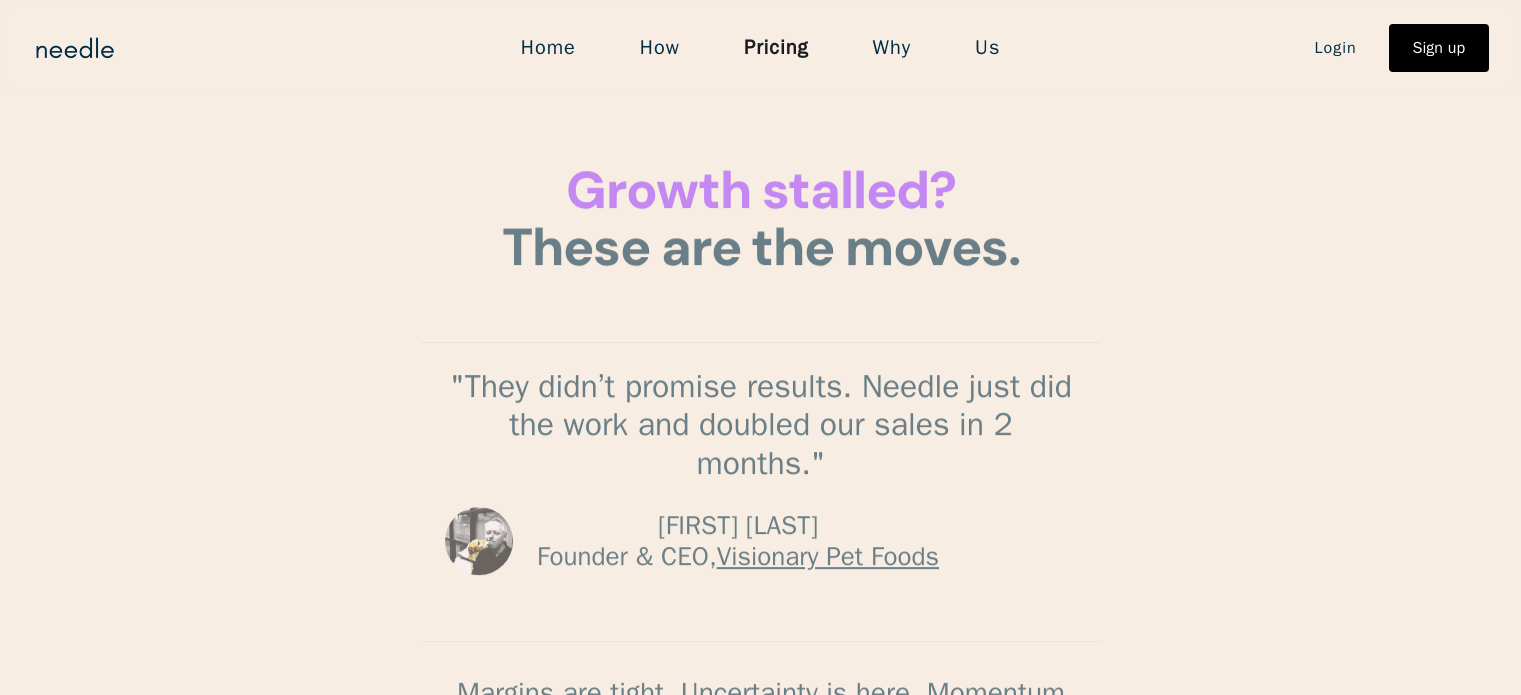 scroll, scrollTop: 0, scrollLeft: 0, axis: both 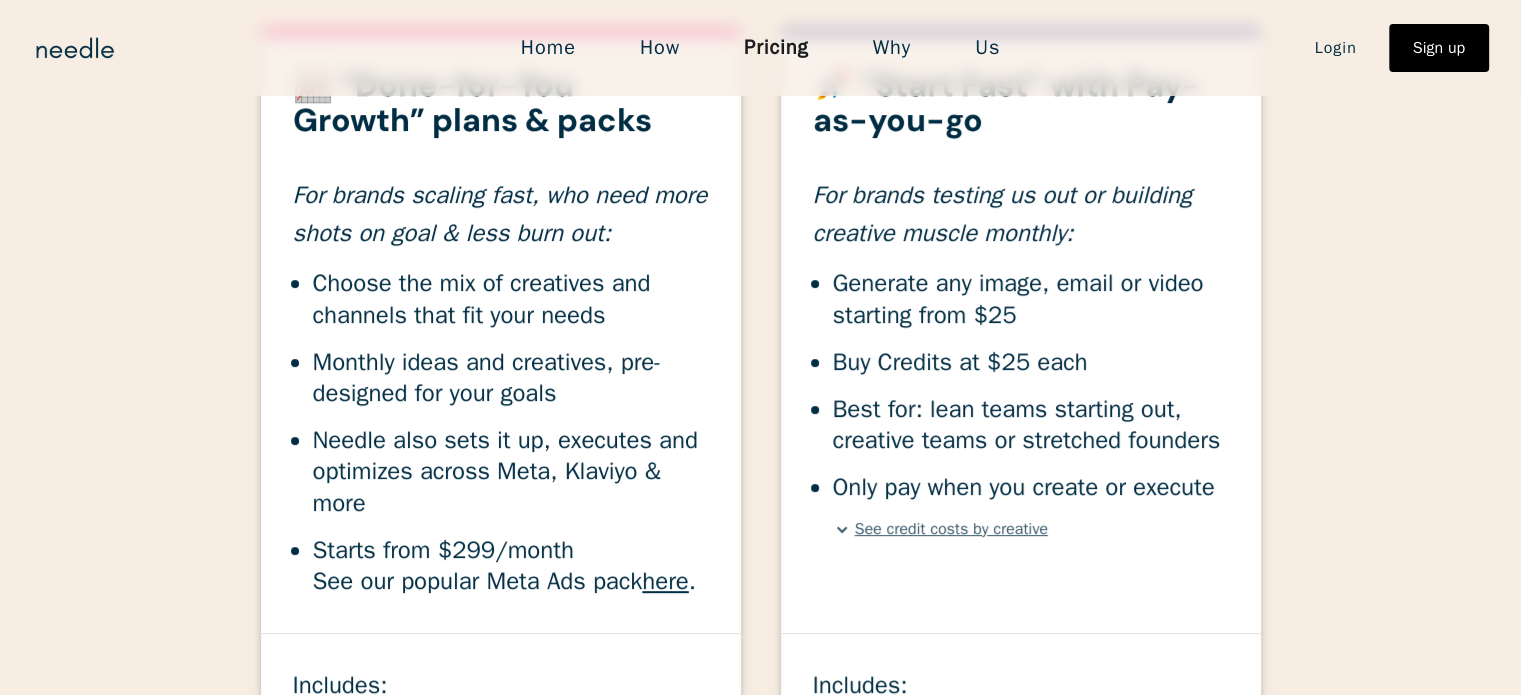 click on "Home" at bounding box center (548, 48) 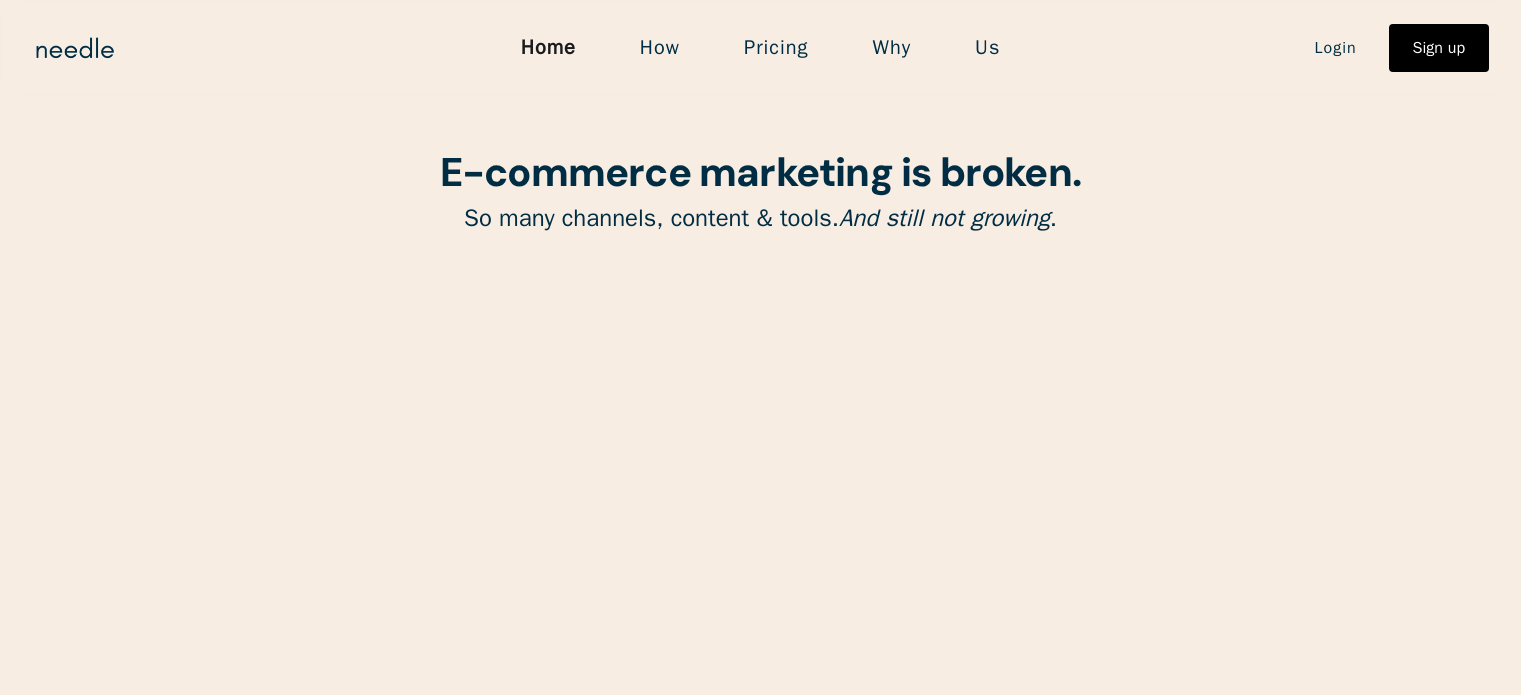 scroll, scrollTop: 0, scrollLeft: 0, axis: both 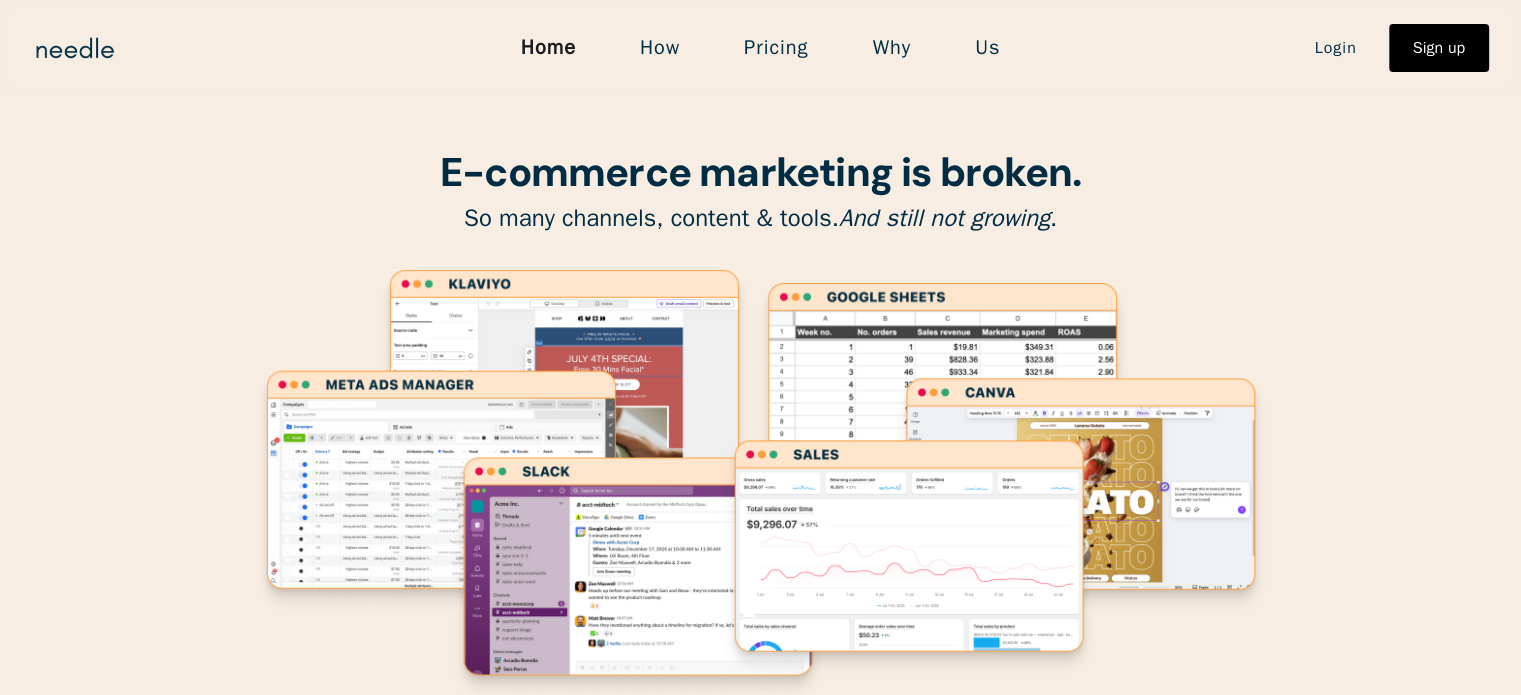 click on "How" at bounding box center (660, 48) 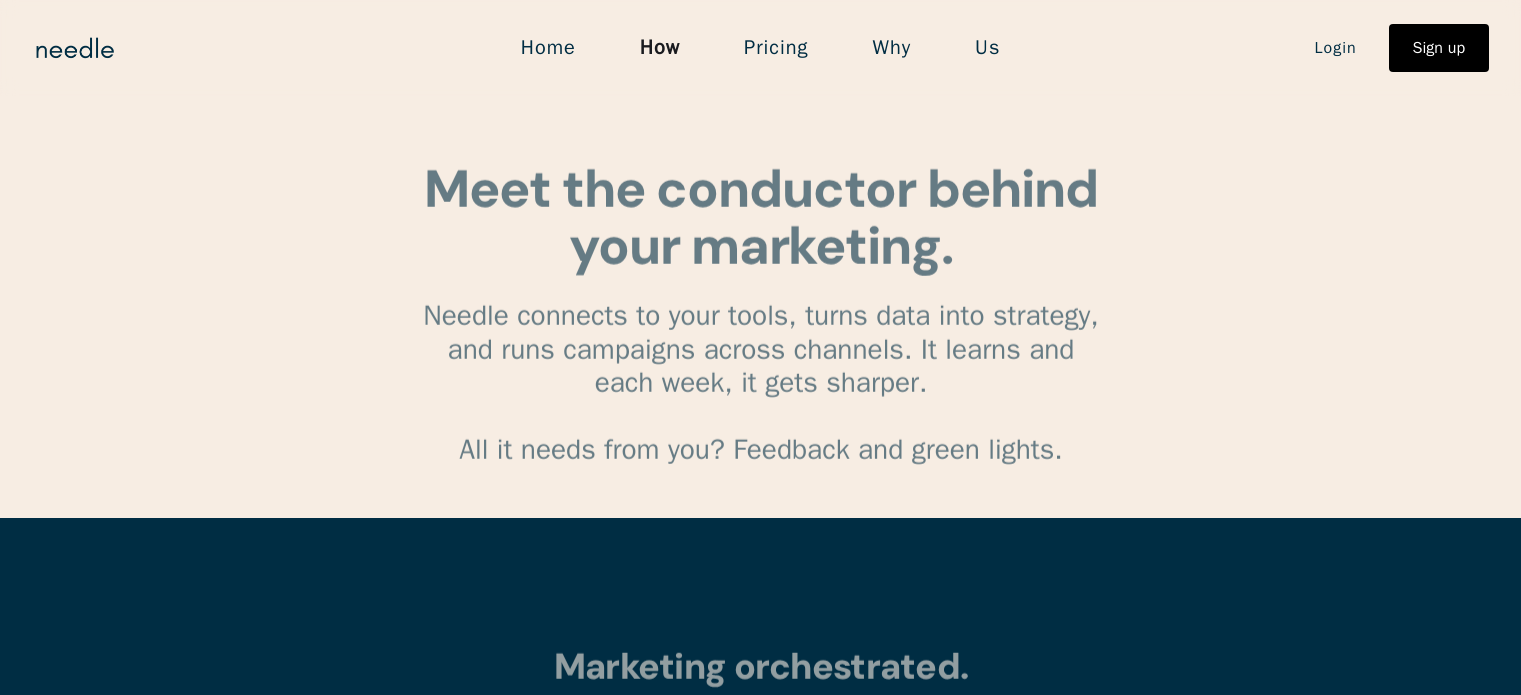 scroll, scrollTop: 0, scrollLeft: 0, axis: both 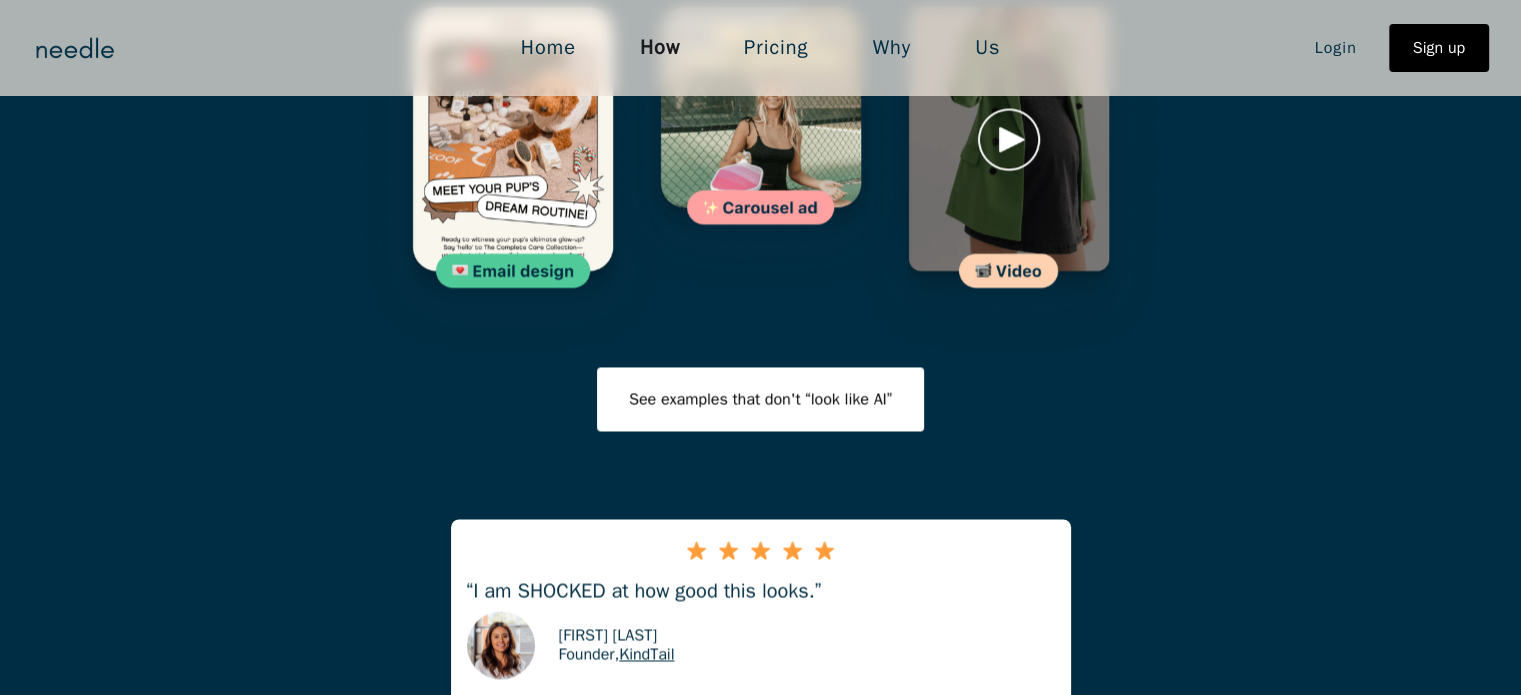 click on "Pricing" at bounding box center [776, 48] 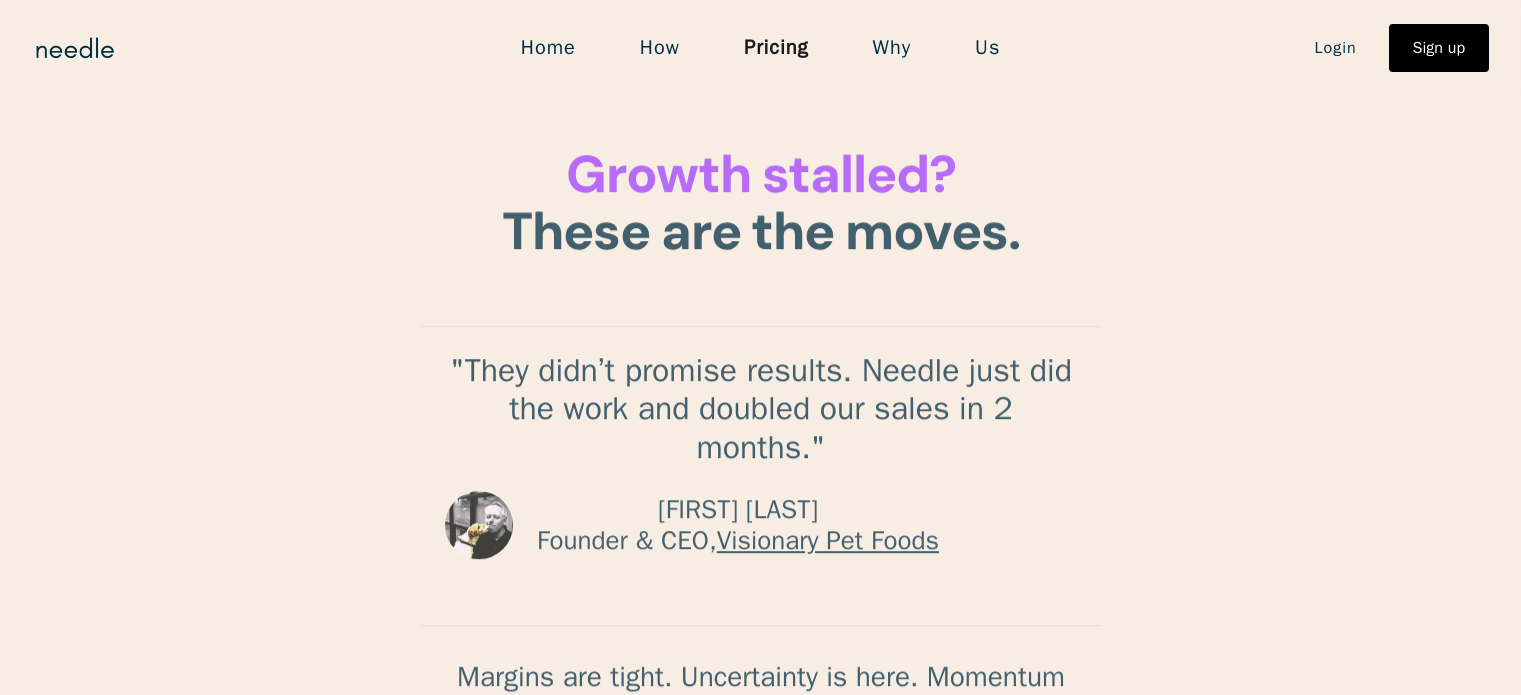 scroll, scrollTop: 0, scrollLeft: 0, axis: both 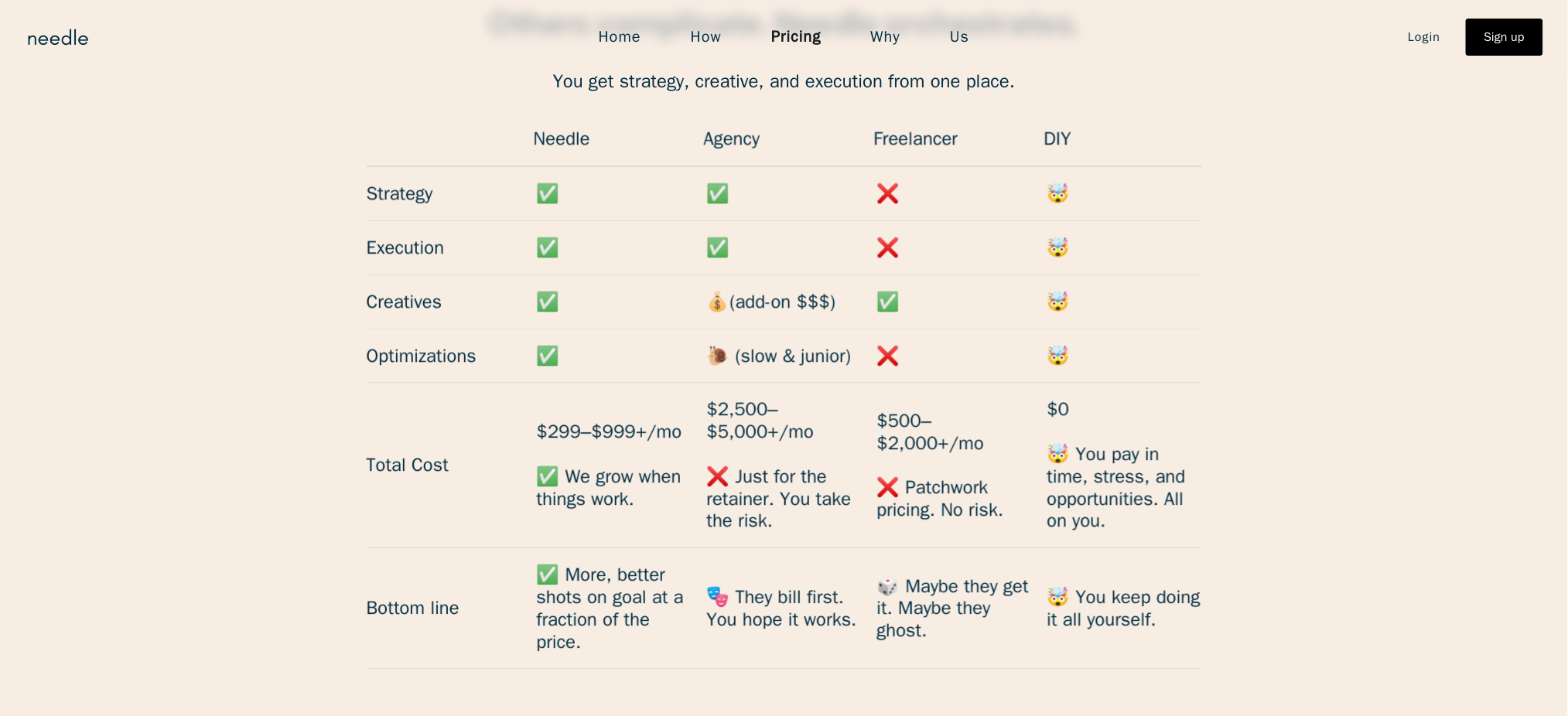 drag, startPoint x: 1167, startPoint y: 6, endPoint x: 874, endPoint y: 676, distance: 731.2653 